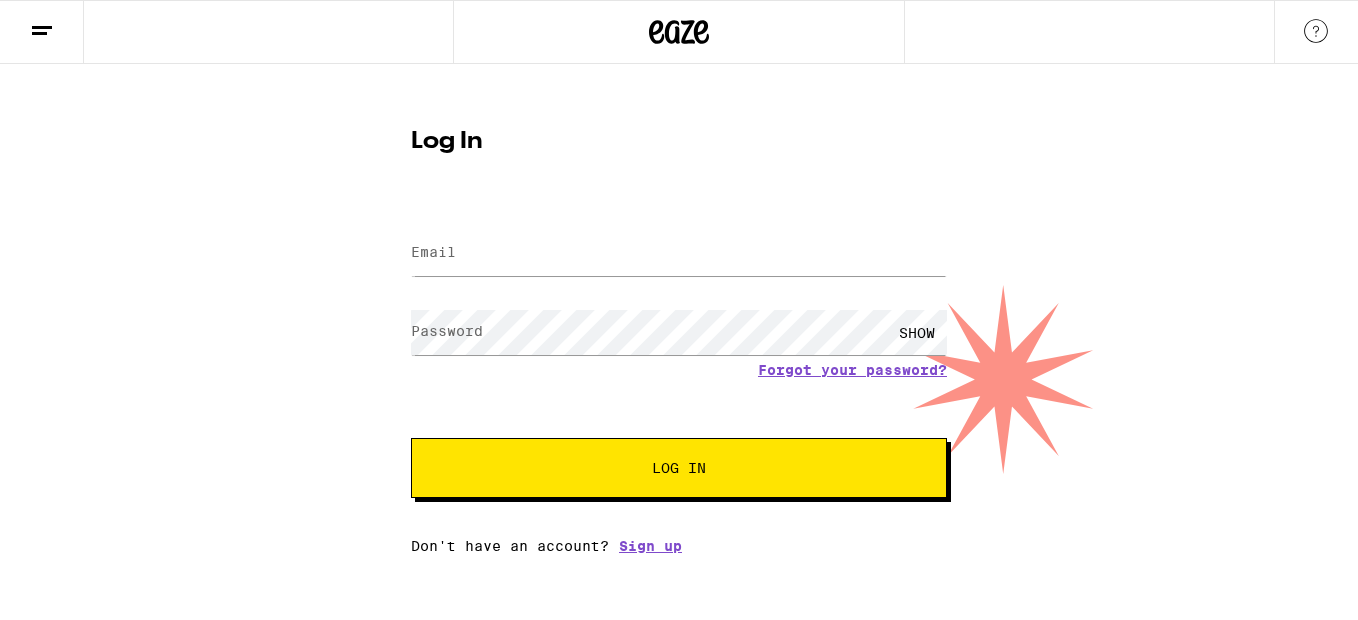scroll, scrollTop: 0, scrollLeft: 0, axis: both 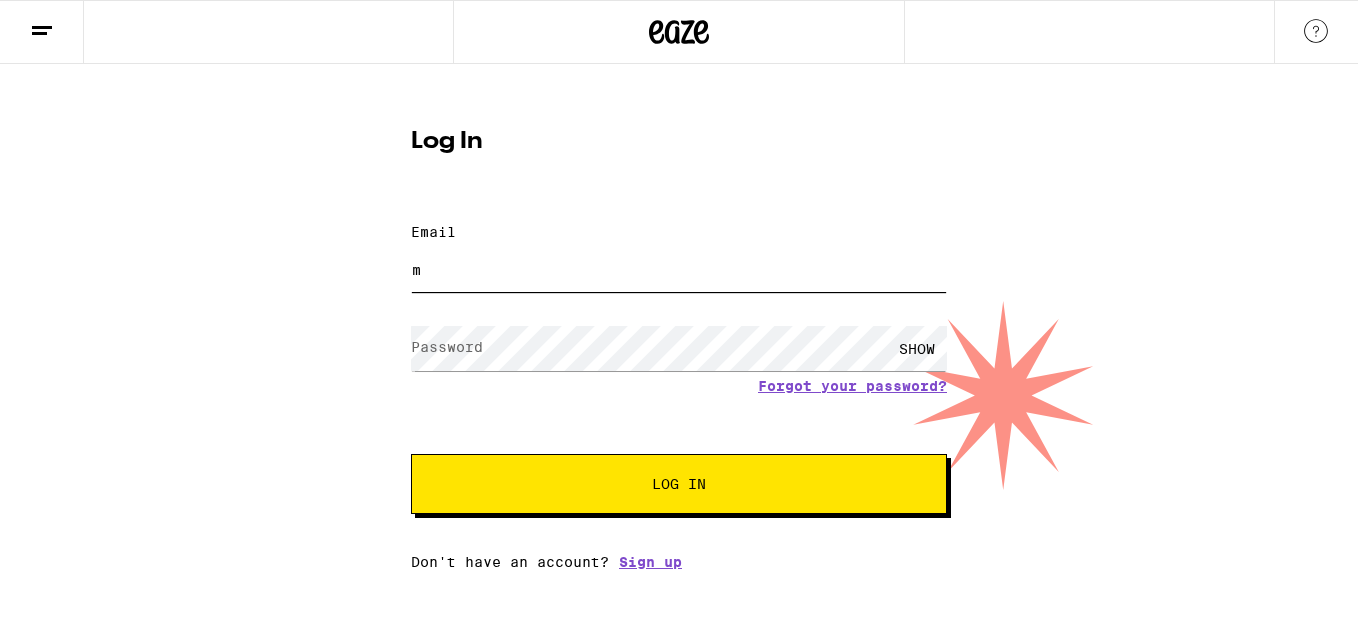type on "[EMAIL]" 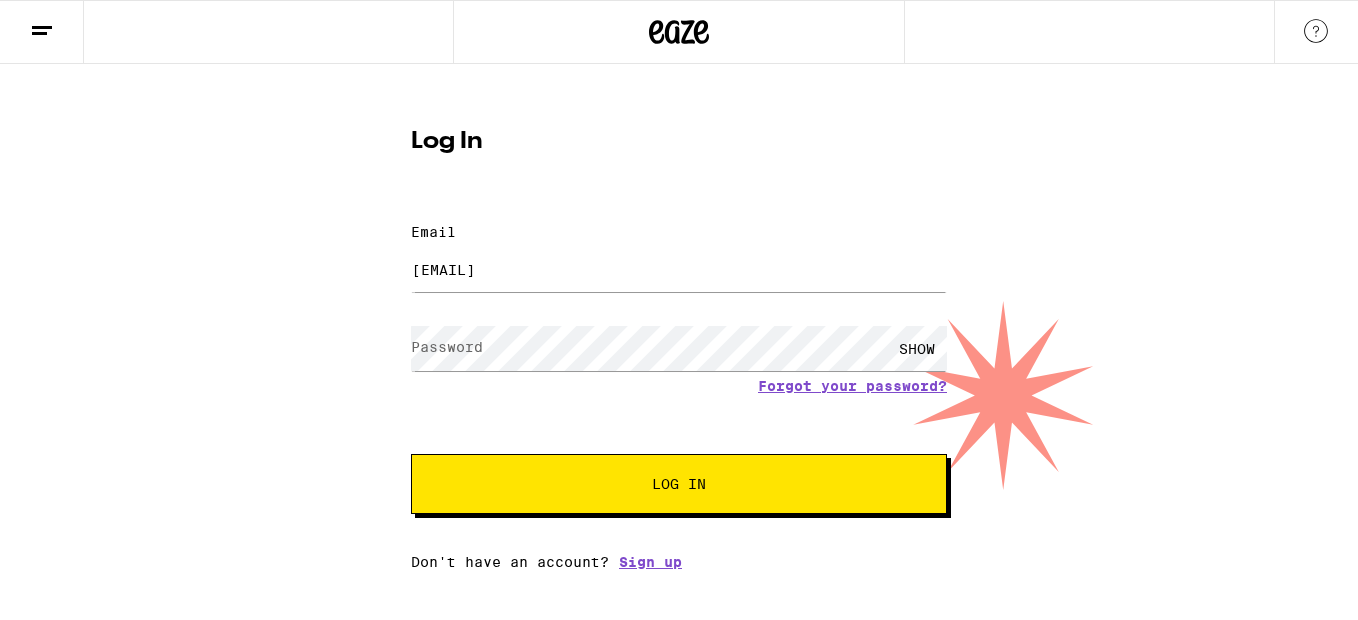 click on "Password" at bounding box center (447, 347) 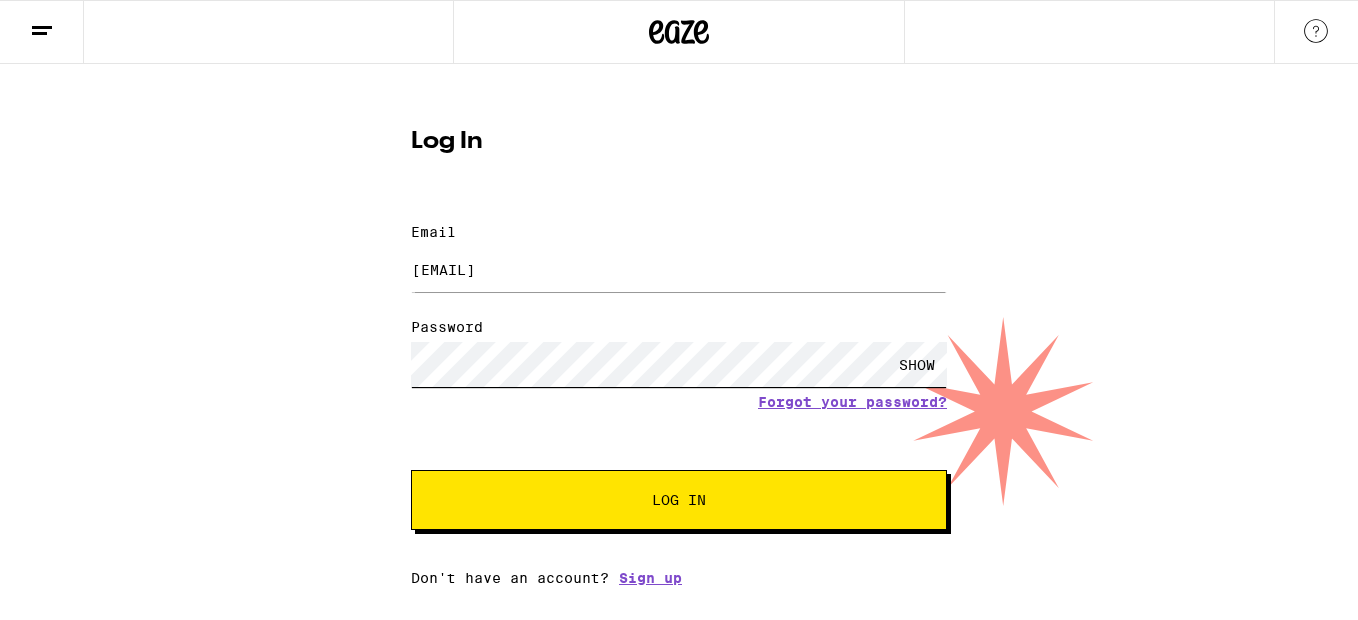 click on "Log In" at bounding box center [679, 500] 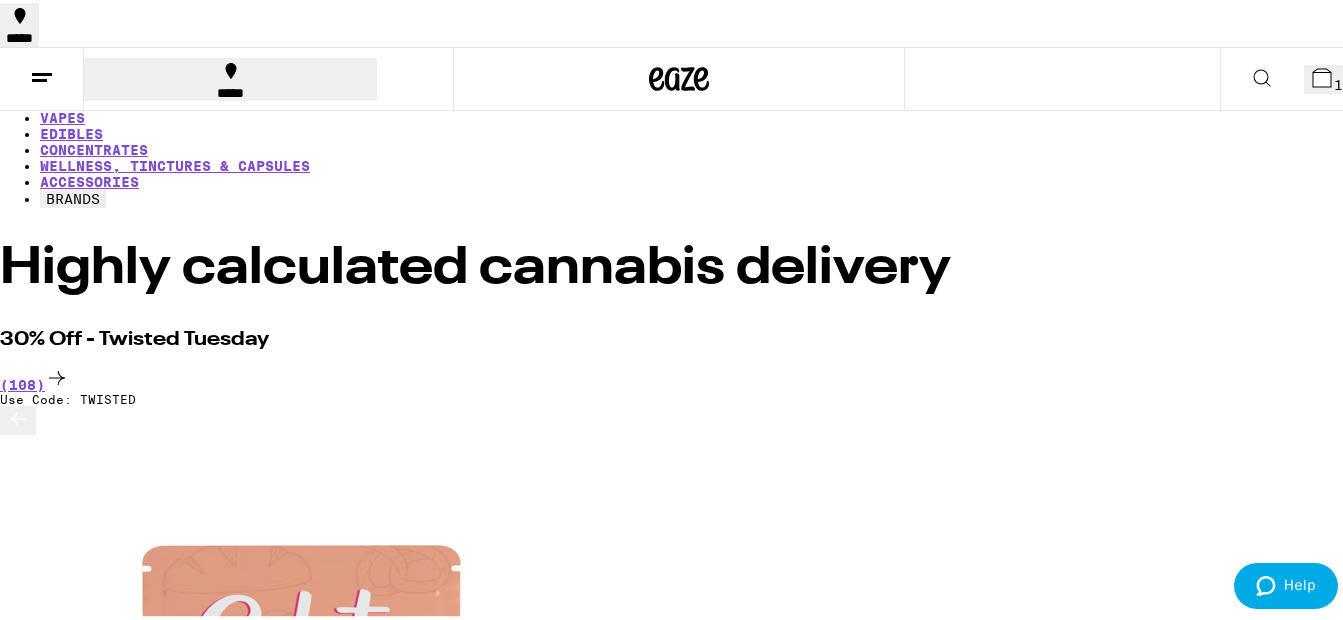 scroll, scrollTop: 0, scrollLeft: 0, axis: both 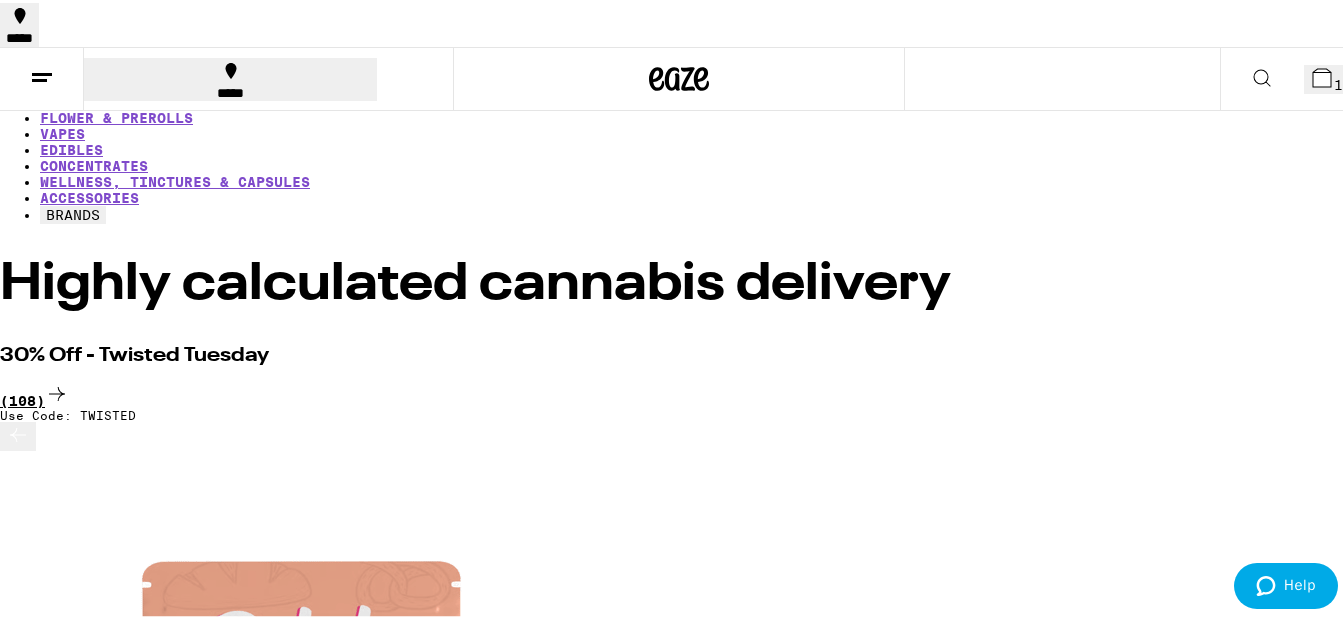 click on "(108)" at bounding box center [679, 392] 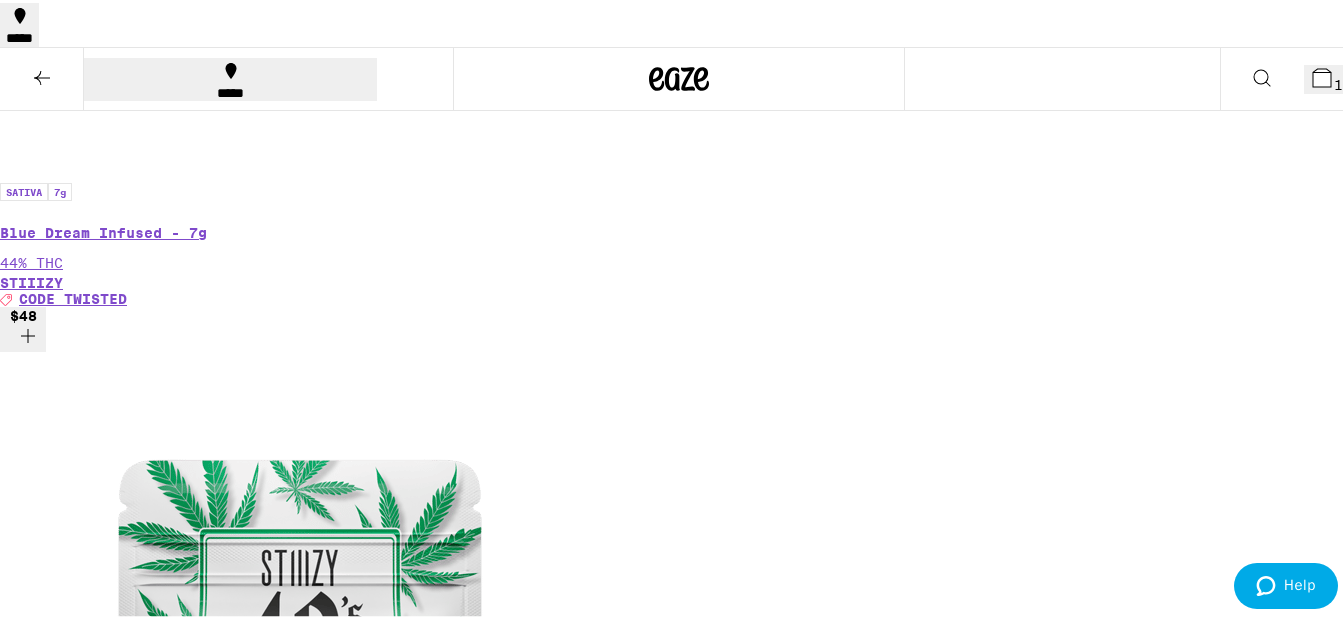 scroll, scrollTop: 1700, scrollLeft: 0, axis: vertical 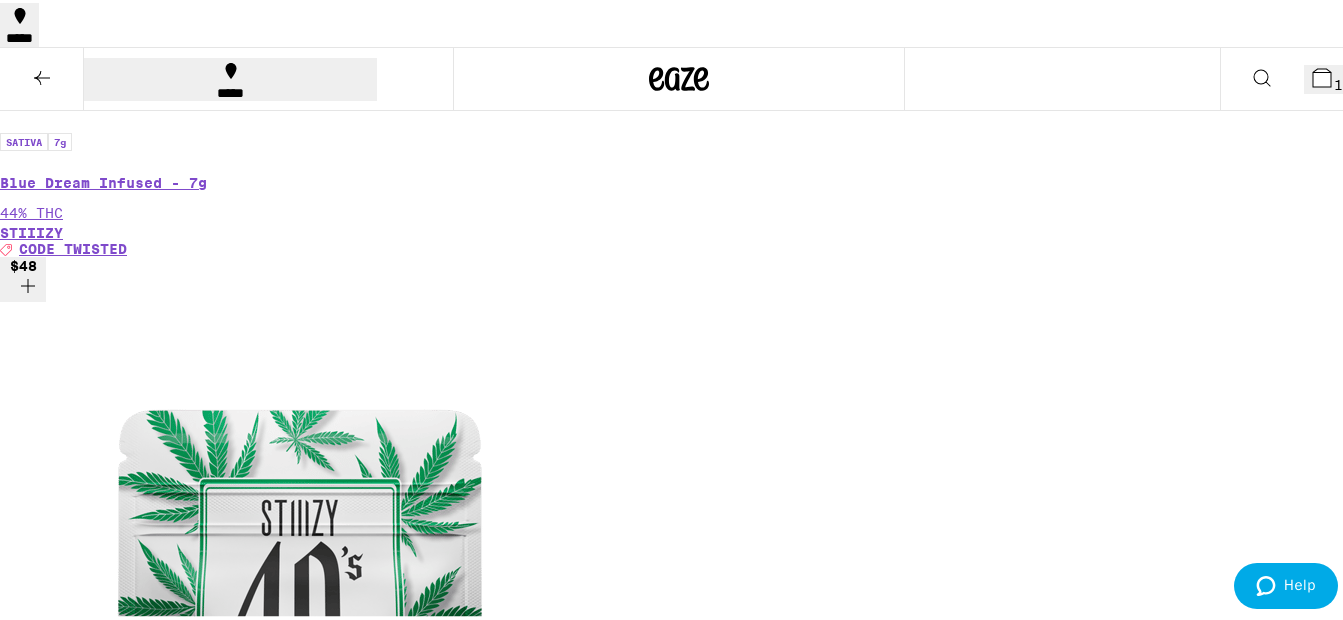 click on "$15" at bounding box center (23, 13020) 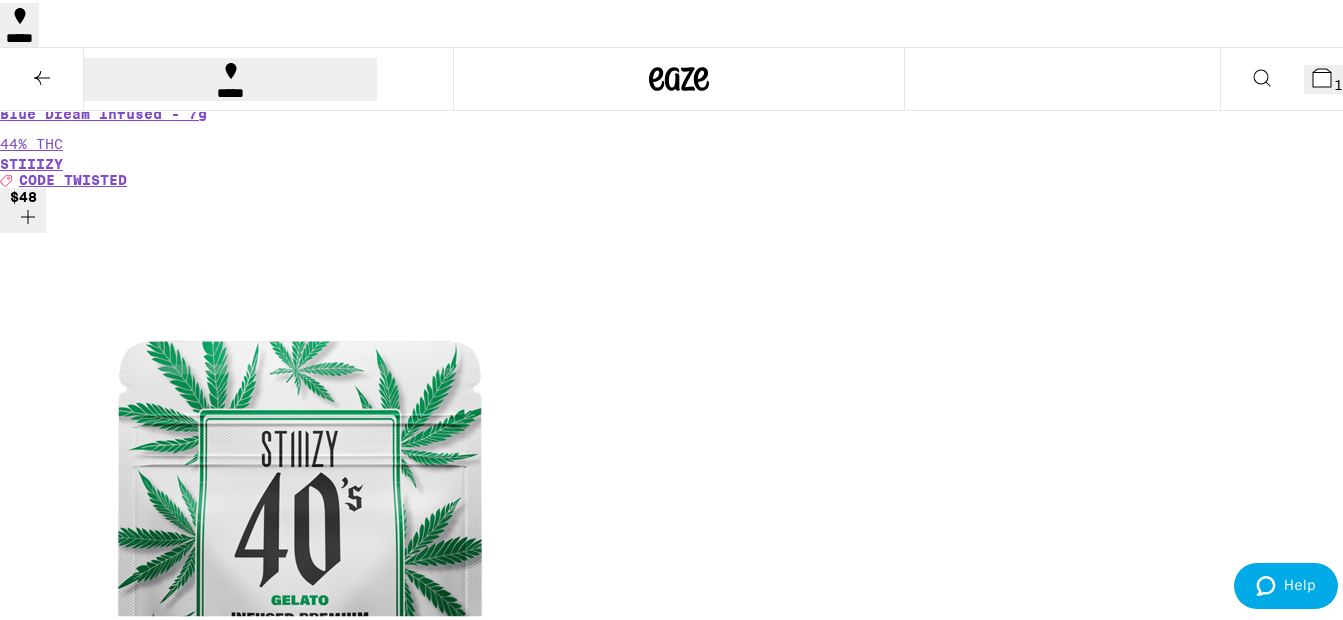 scroll, scrollTop: 1800, scrollLeft: 0, axis: vertical 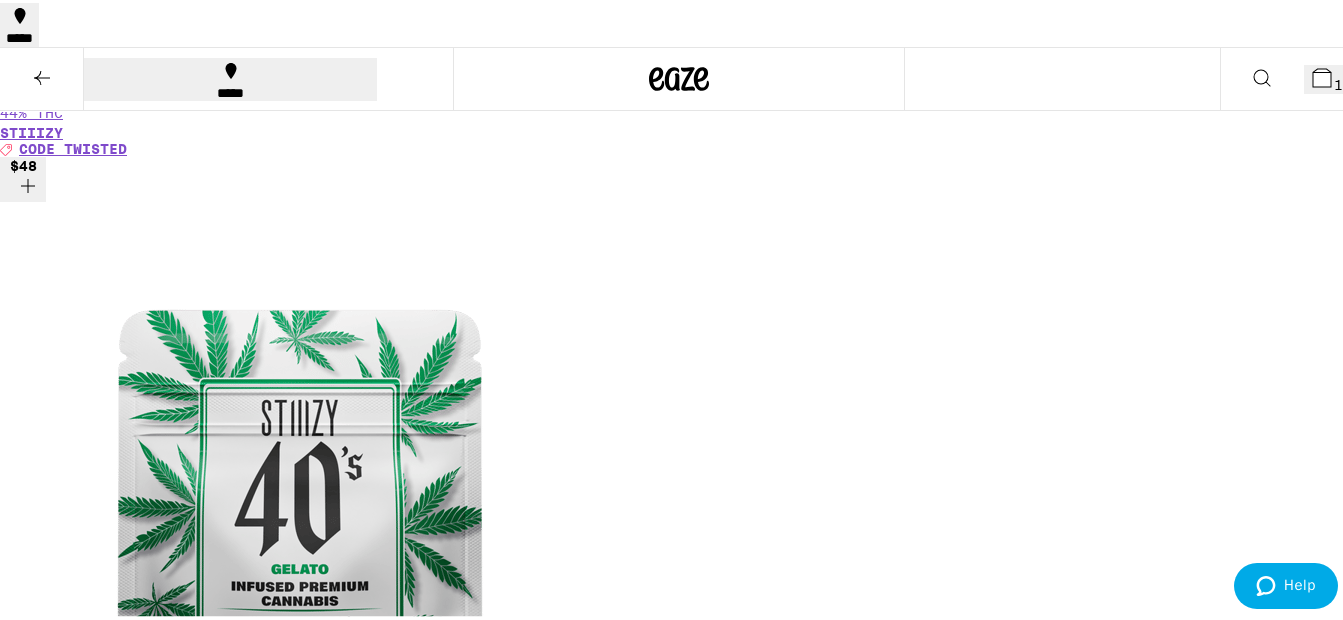 click on "$15" at bounding box center (23, 11356) 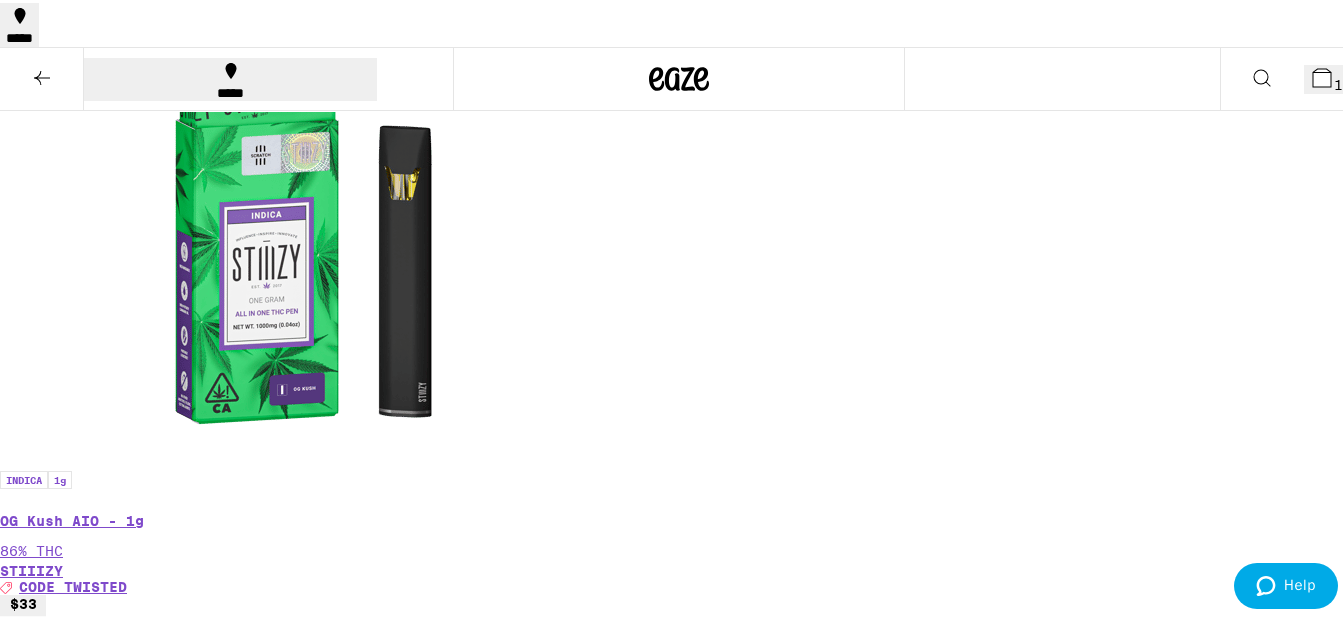 scroll, scrollTop: 4500, scrollLeft: 0, axis: vertical 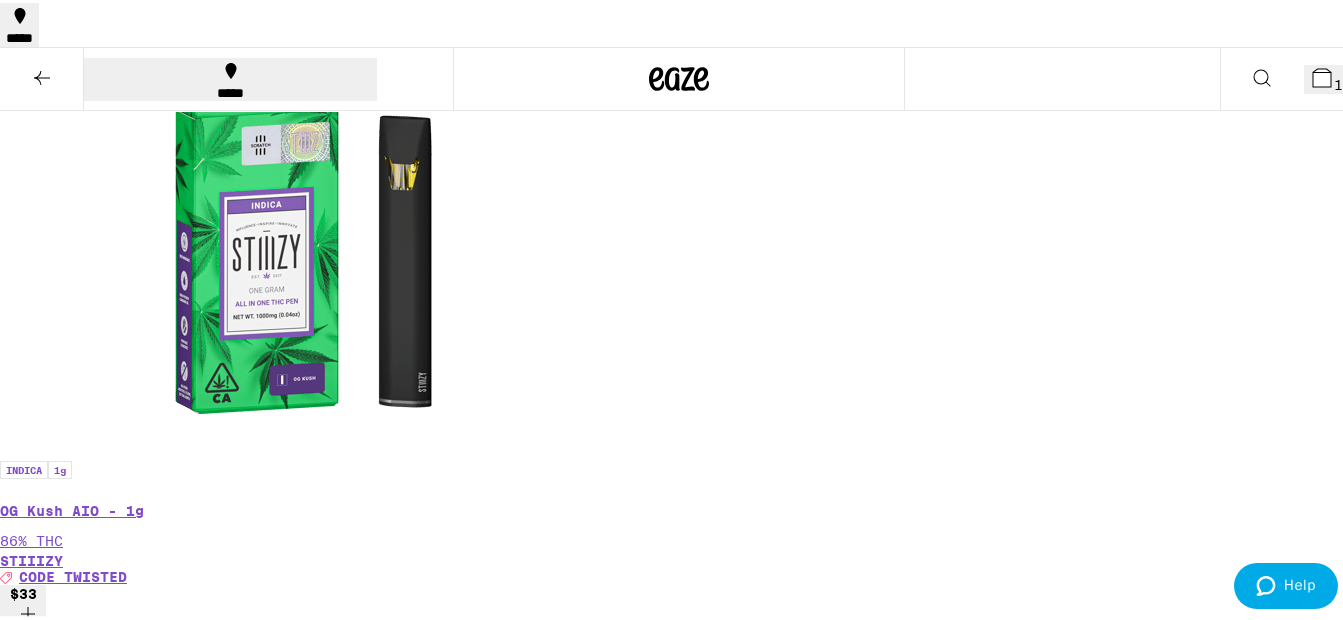 click on "$25" at bounding box center [23, 24880] 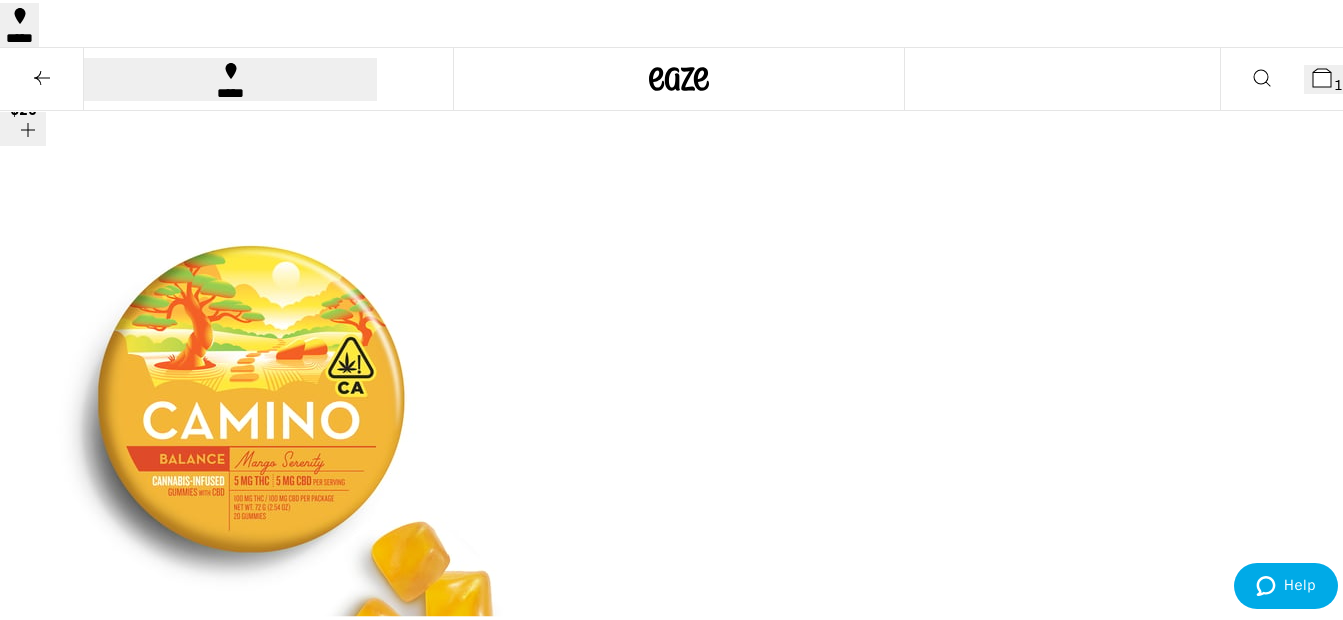 scroll, scrollTop: 5800, scrollLeft: 0, axis: vertical 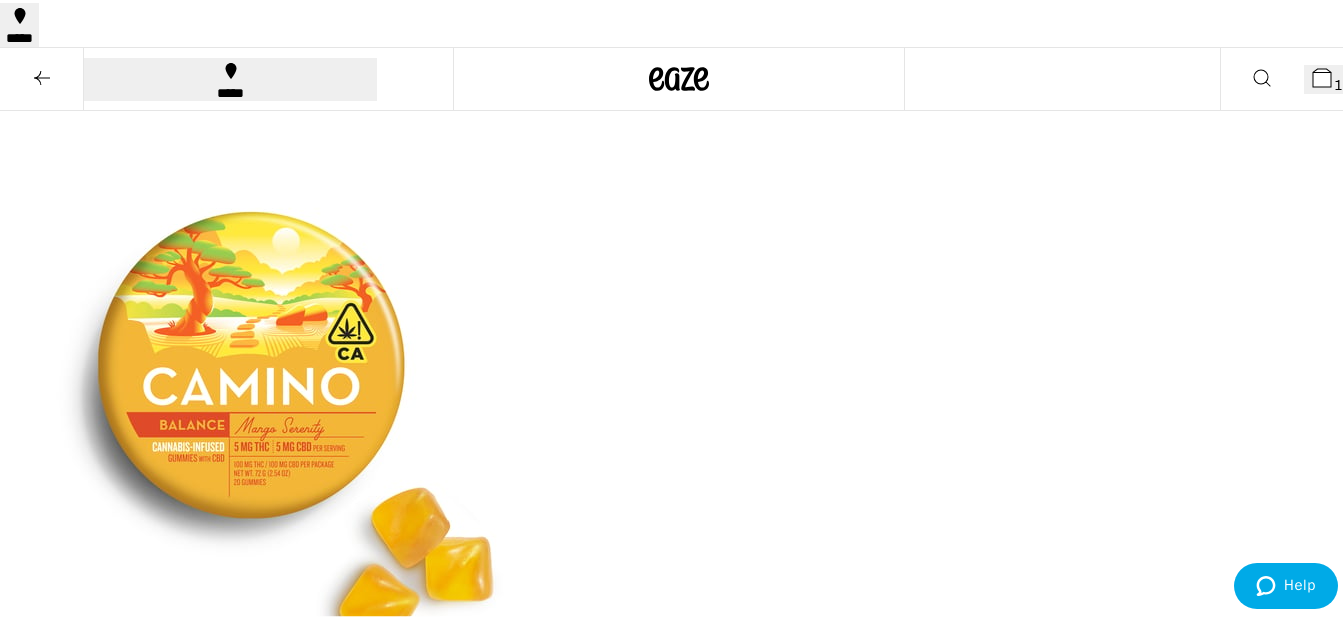 click on "$30" at bounding box center [23, 27318] 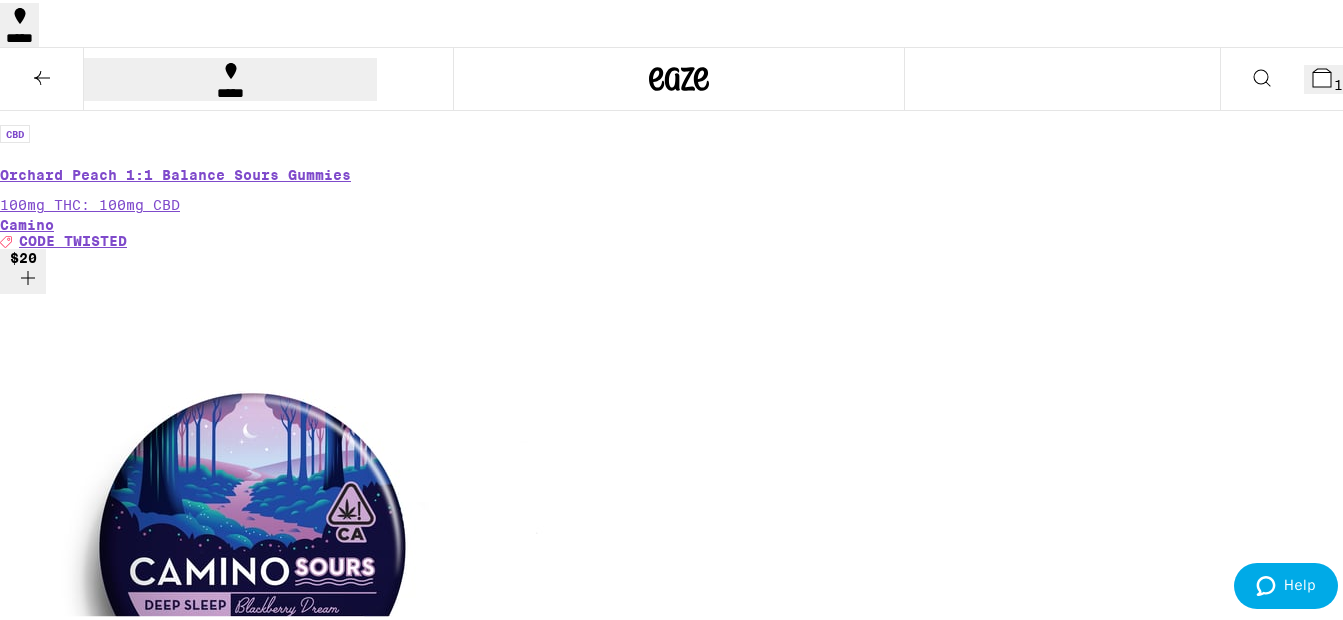 scroll, scrollTop: 7200, scrollLeft: 0, axis: vertical 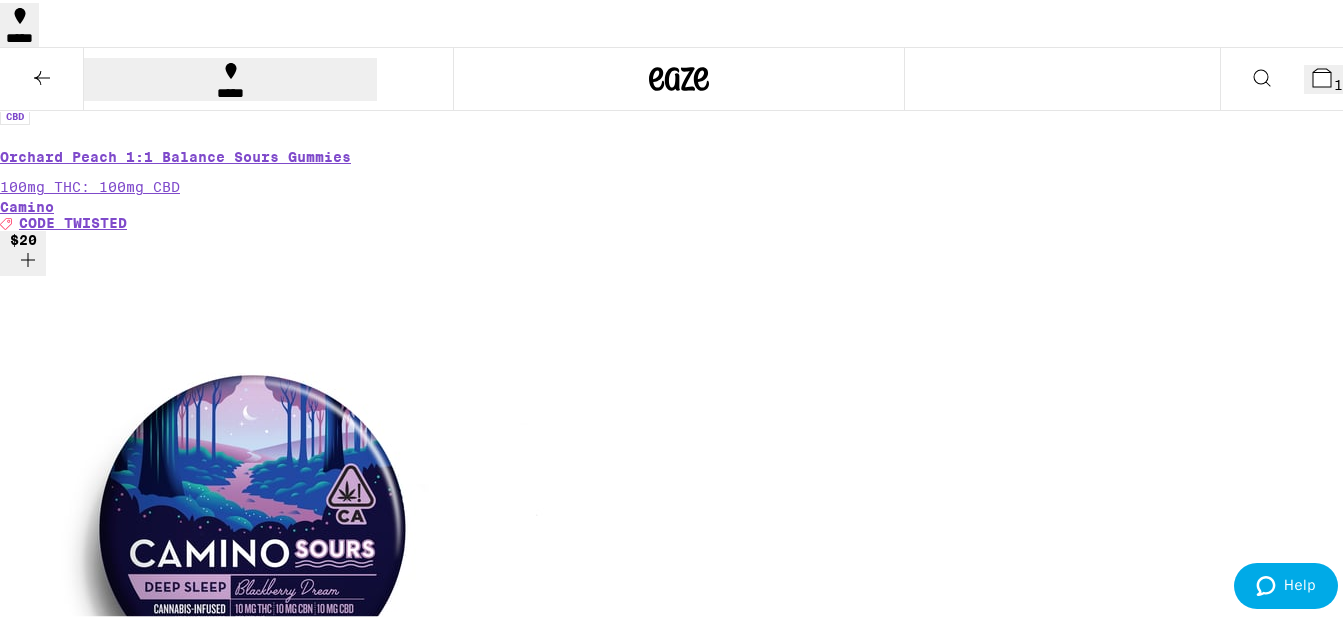 click 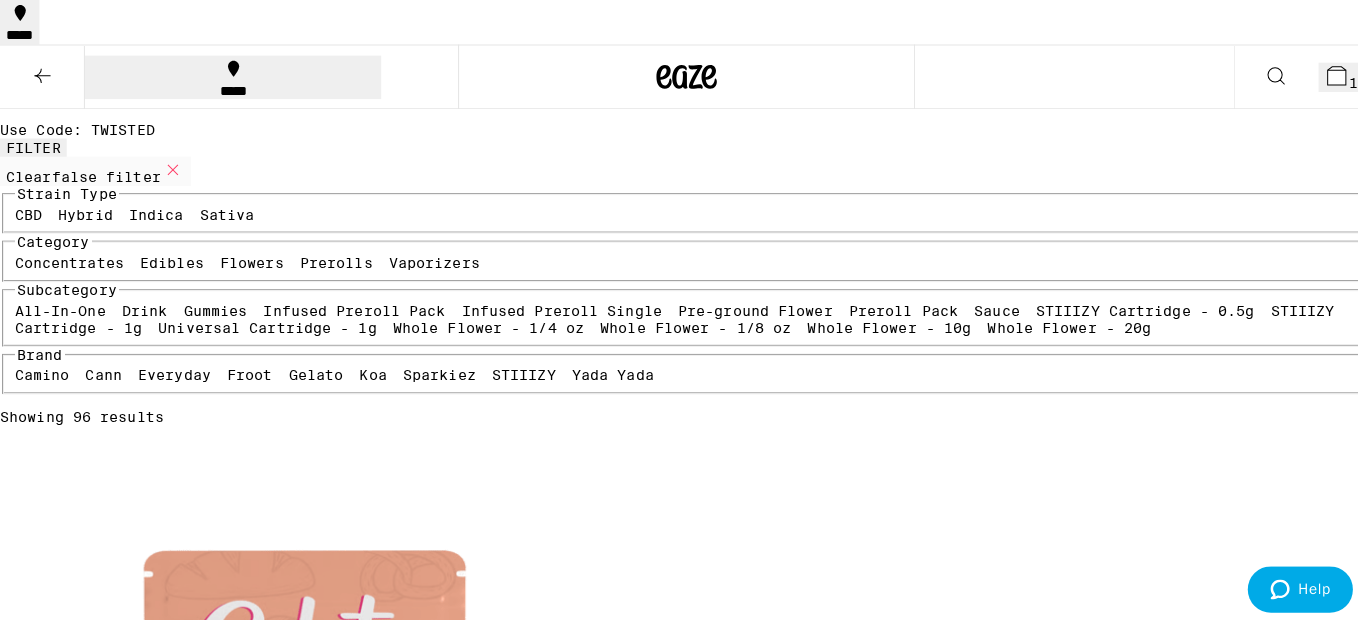 scroll, scrollTop: 0, scrollLeft: 0, axis: both 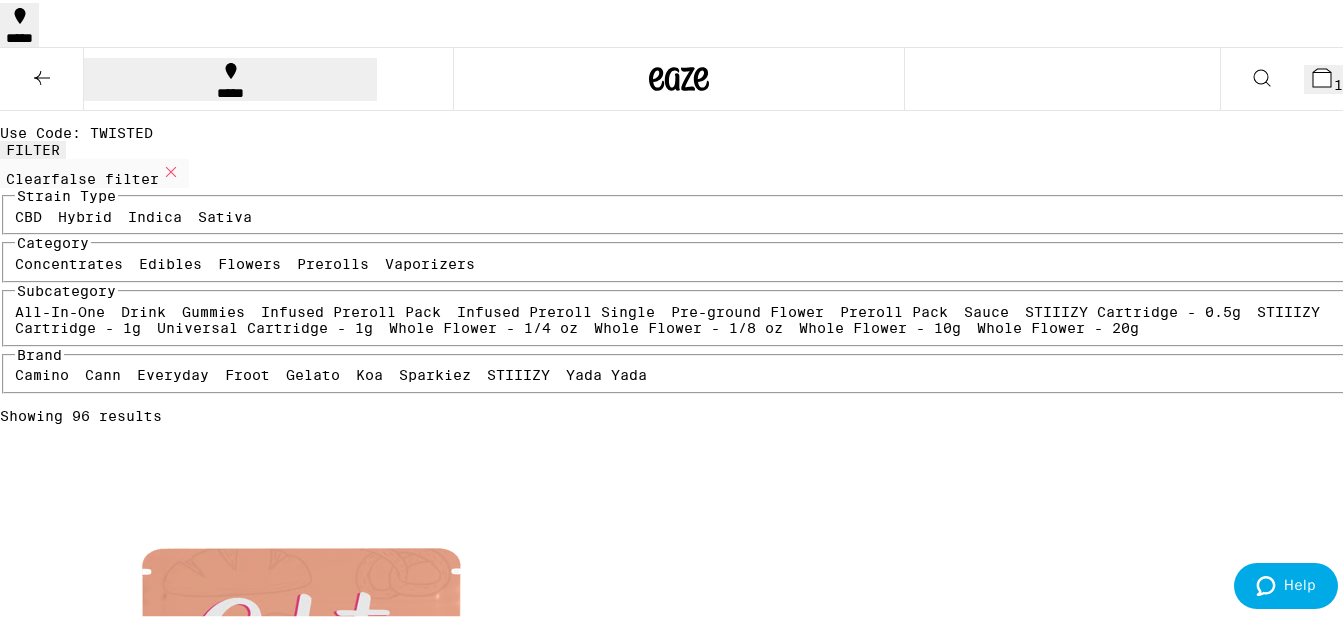 click on "13" at bounding box center (1343, 82) 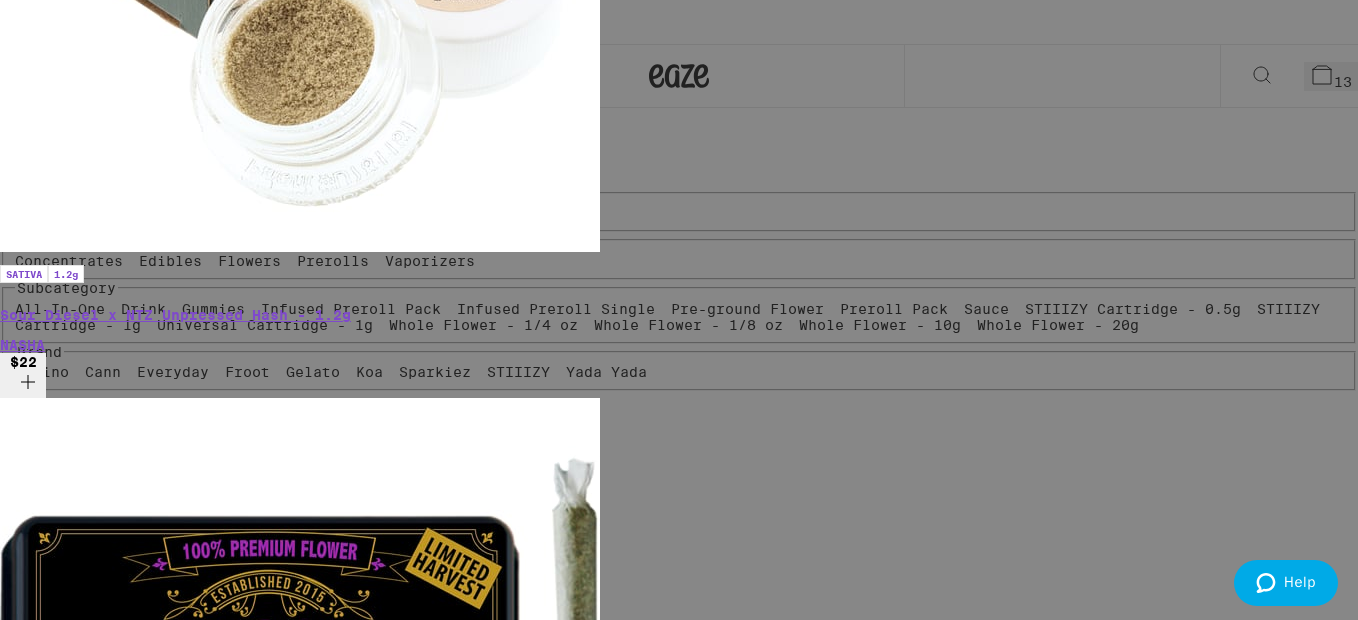 click on "Apply Promo" at bounding box center (55, 3105) 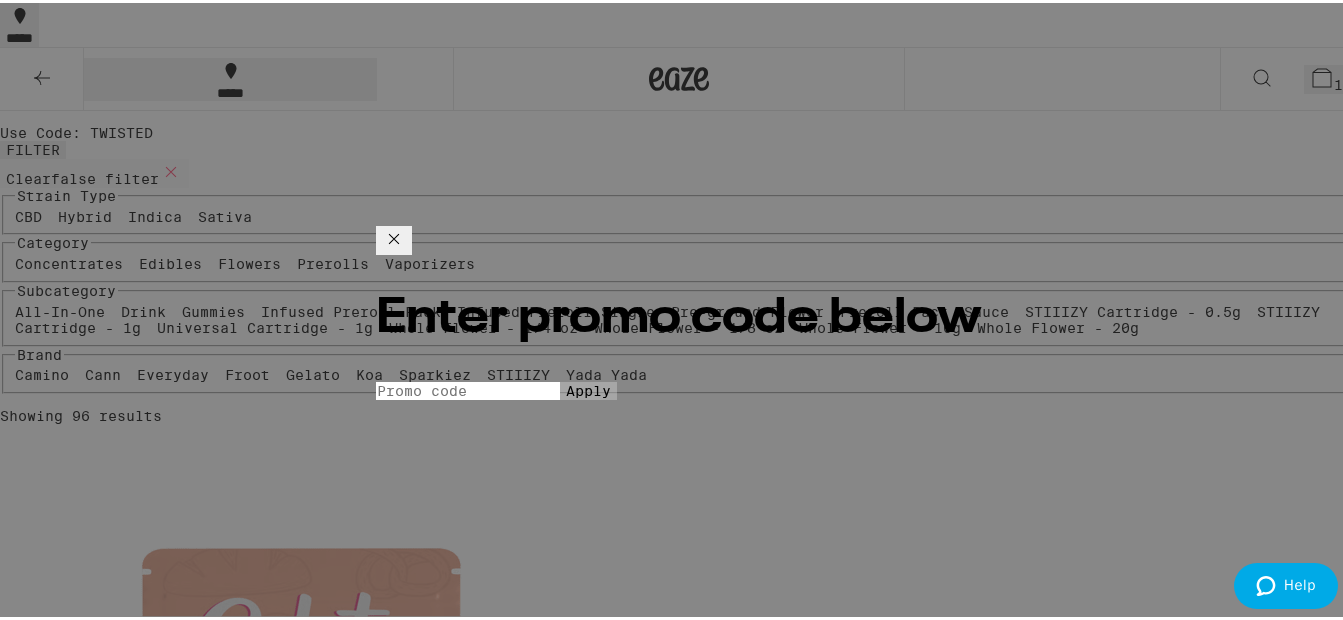 click on "Promo Code" at bounding box center (468, 388) 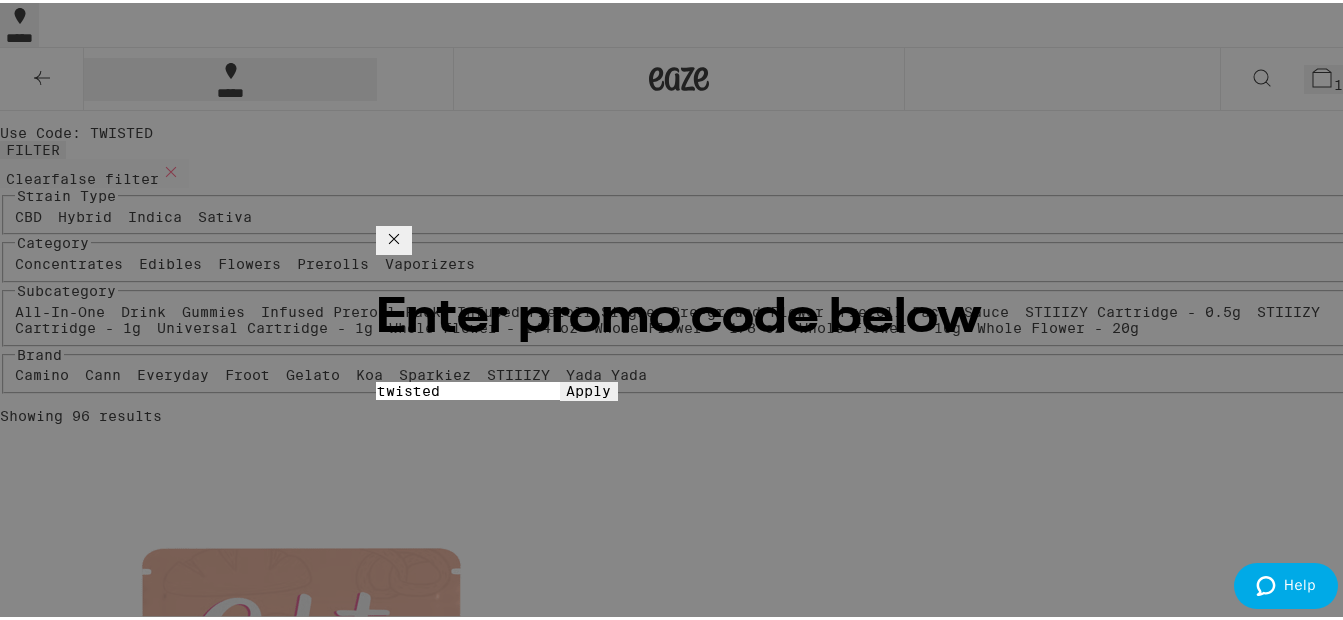 type on "twisted" 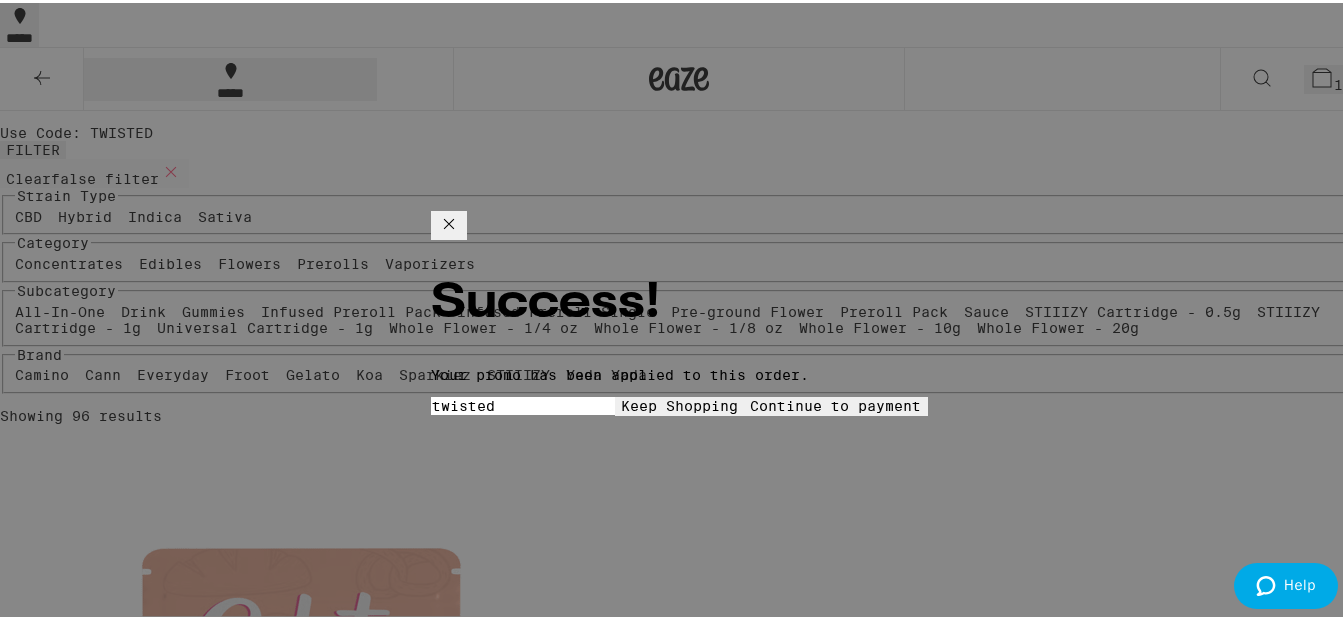 click 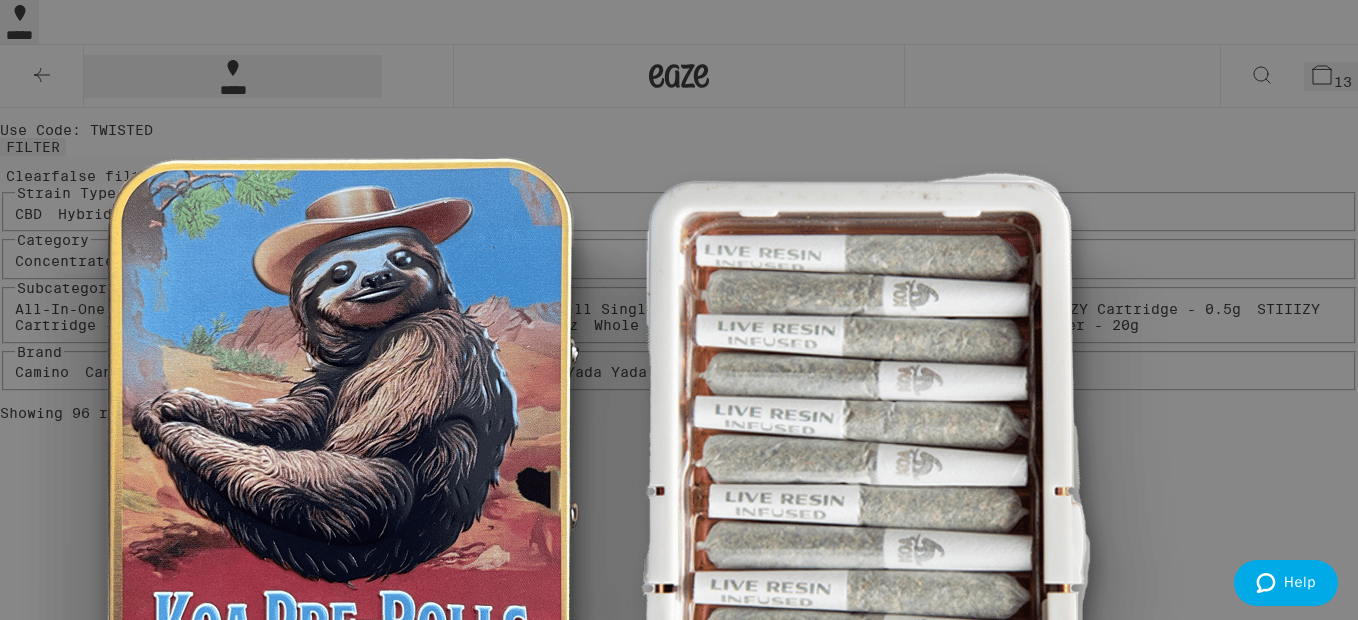 click 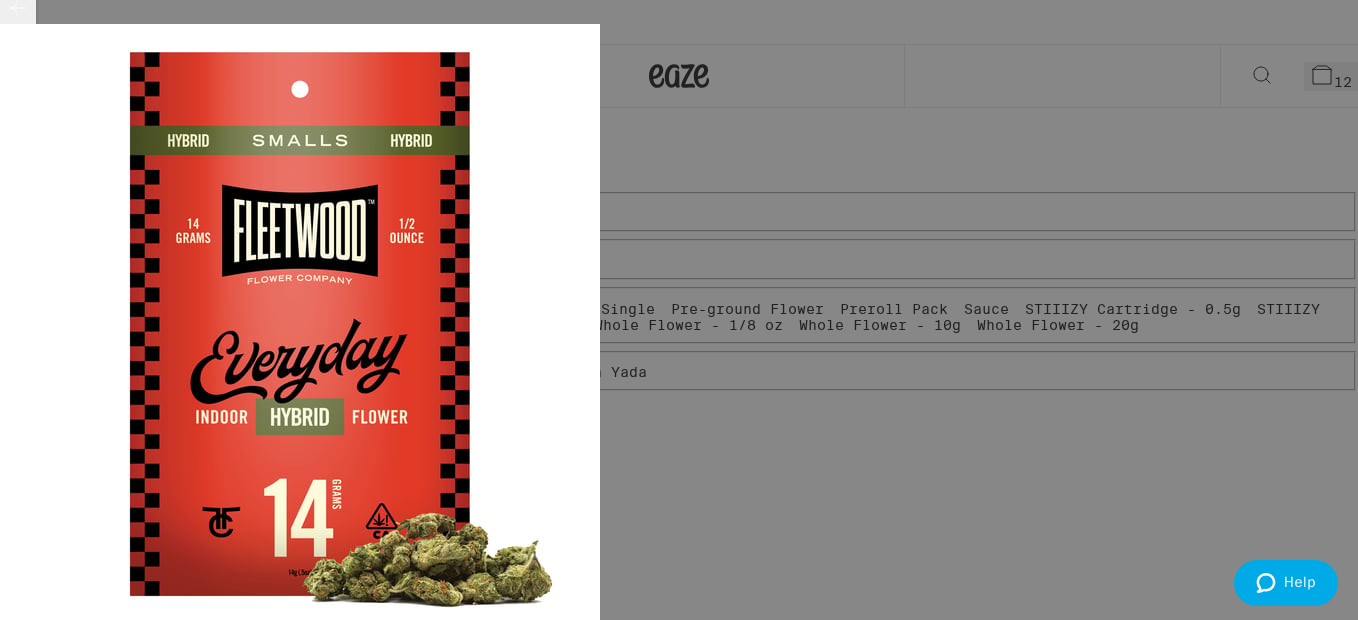 click 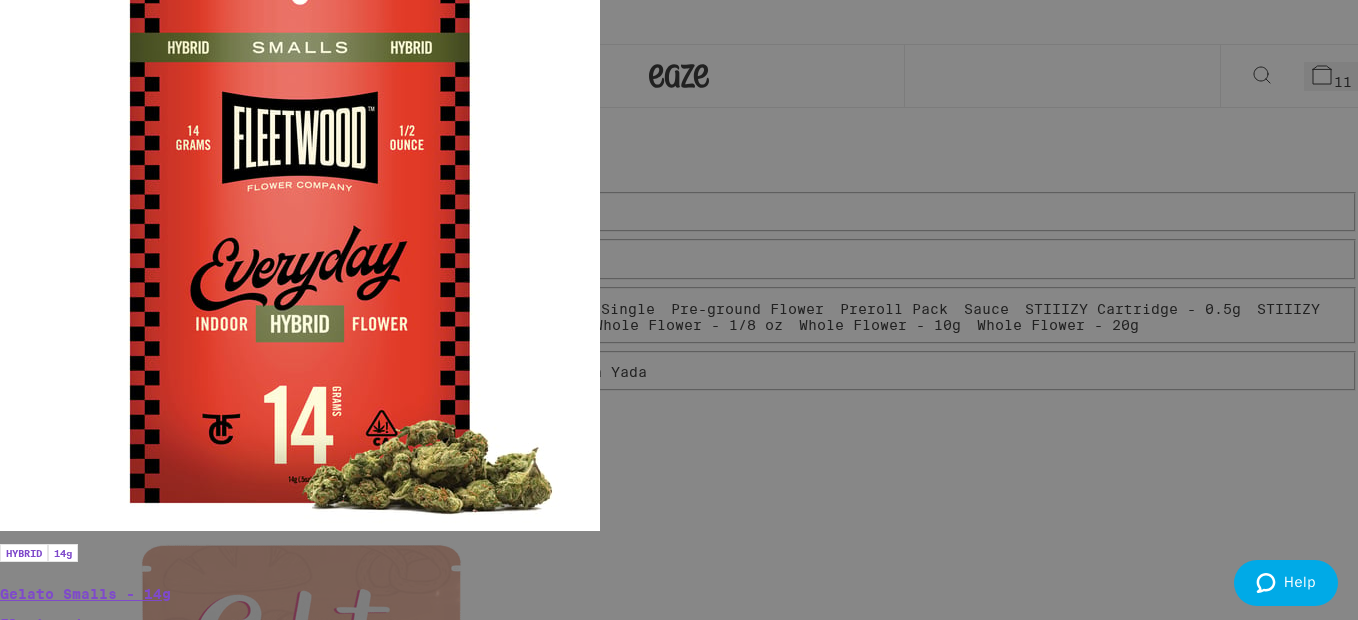 scroll, scrollTop: 0, scrollLeft: 0, axis: both 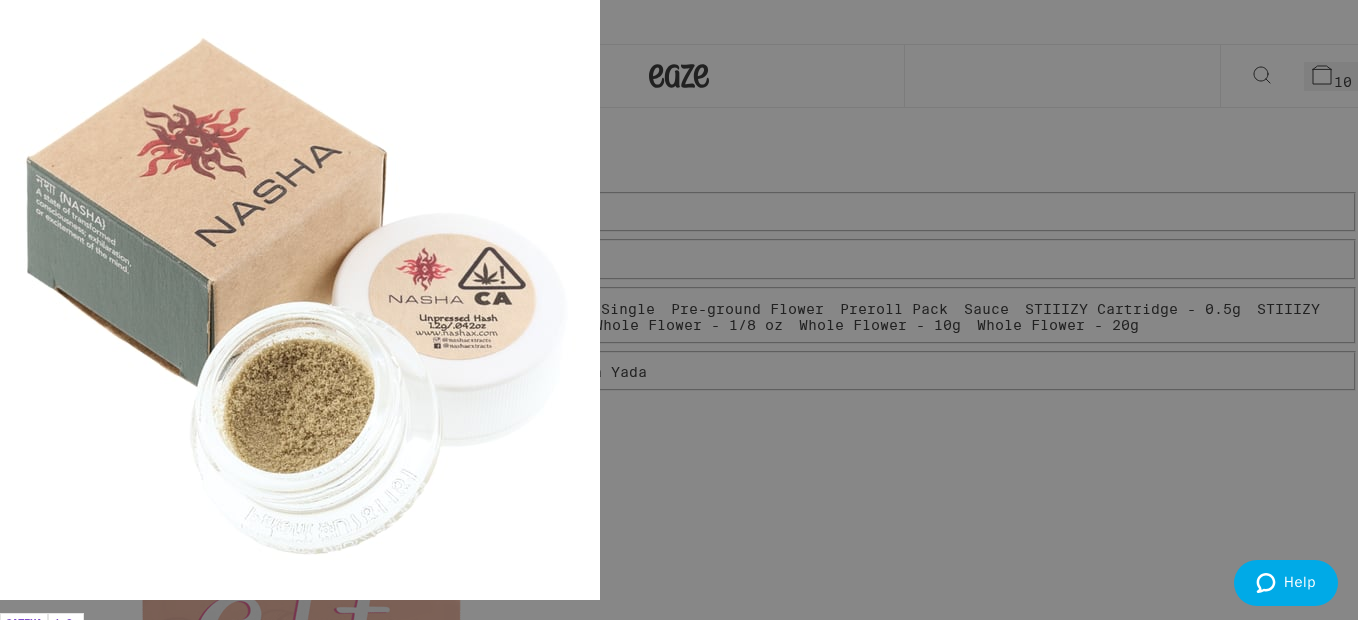 click 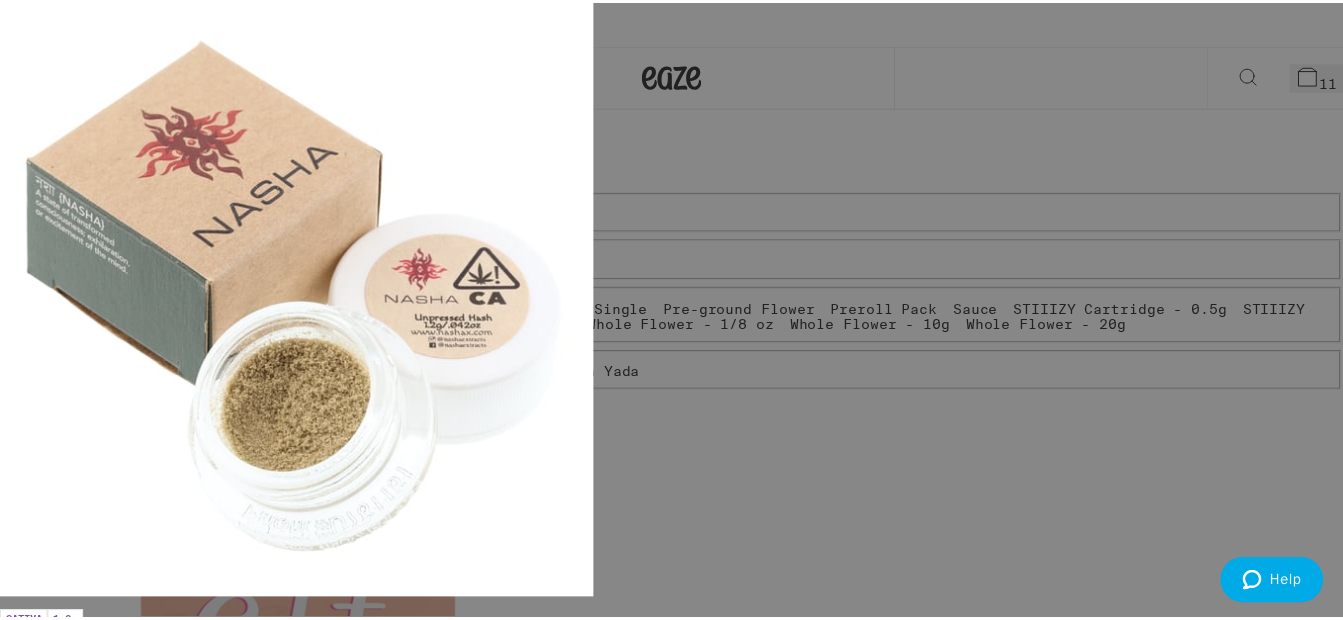 scroll, scrollTop: 0, scrollLeft: 0, axis: both 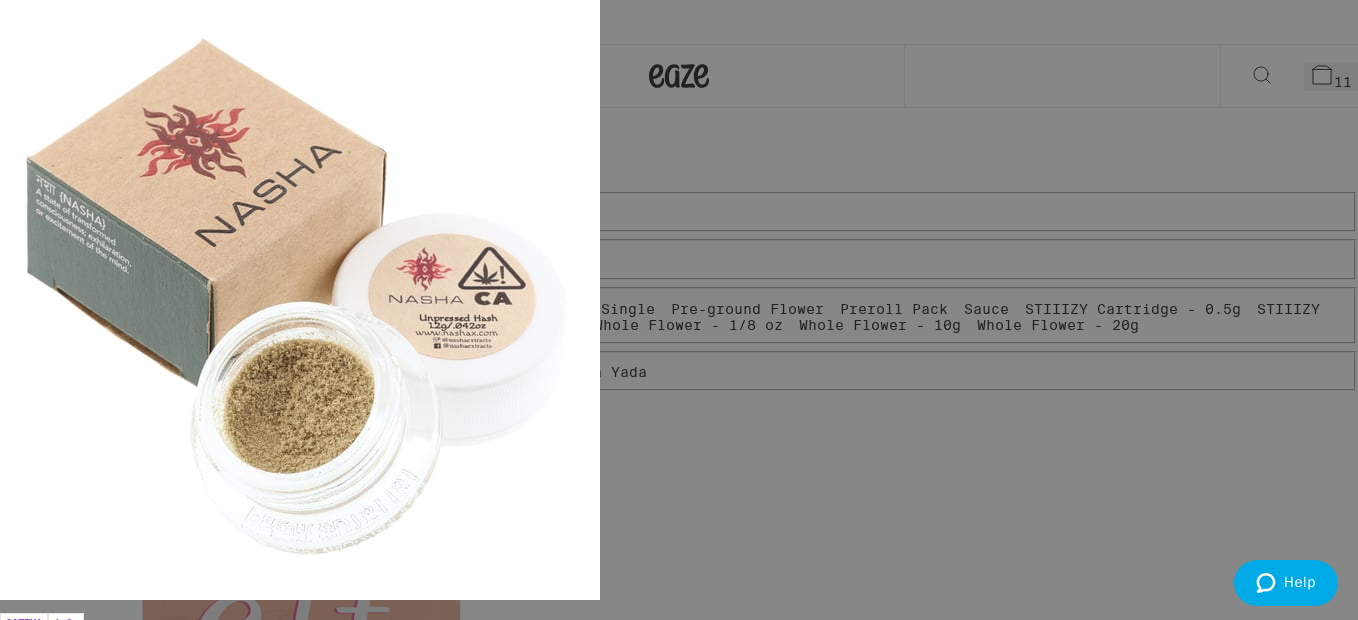 click on "Checkout" at bounding box center (153, 7007) 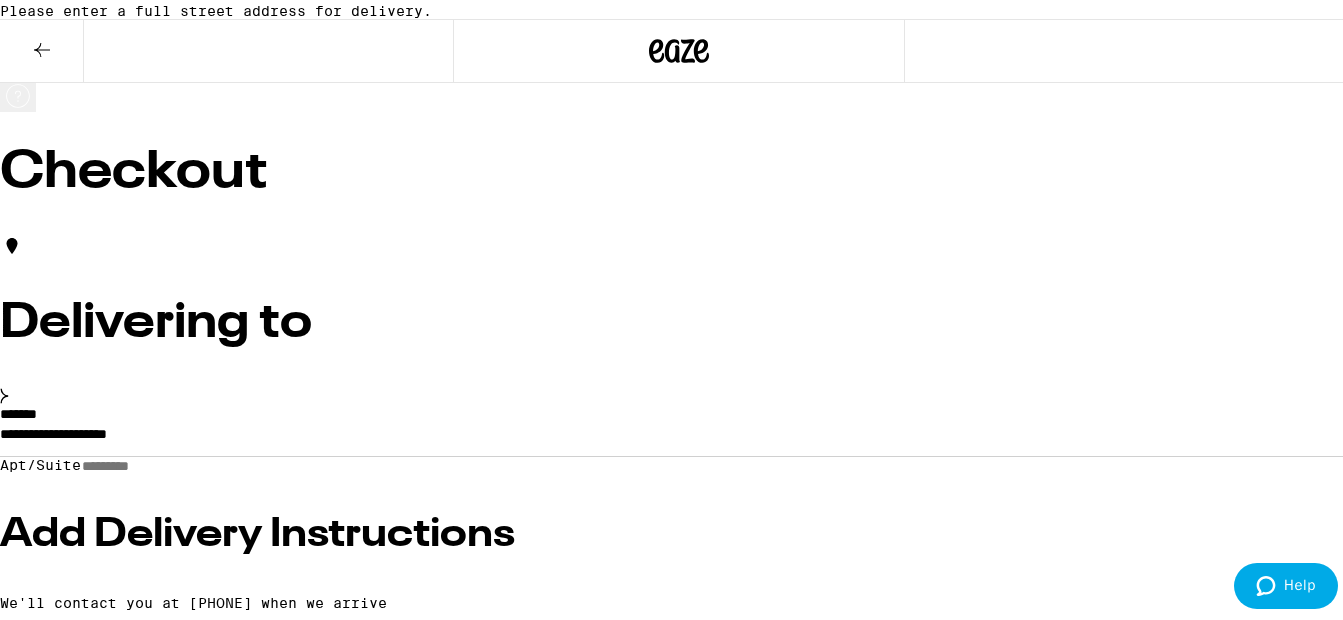 click on "**********" at bounding box center (679, 436) 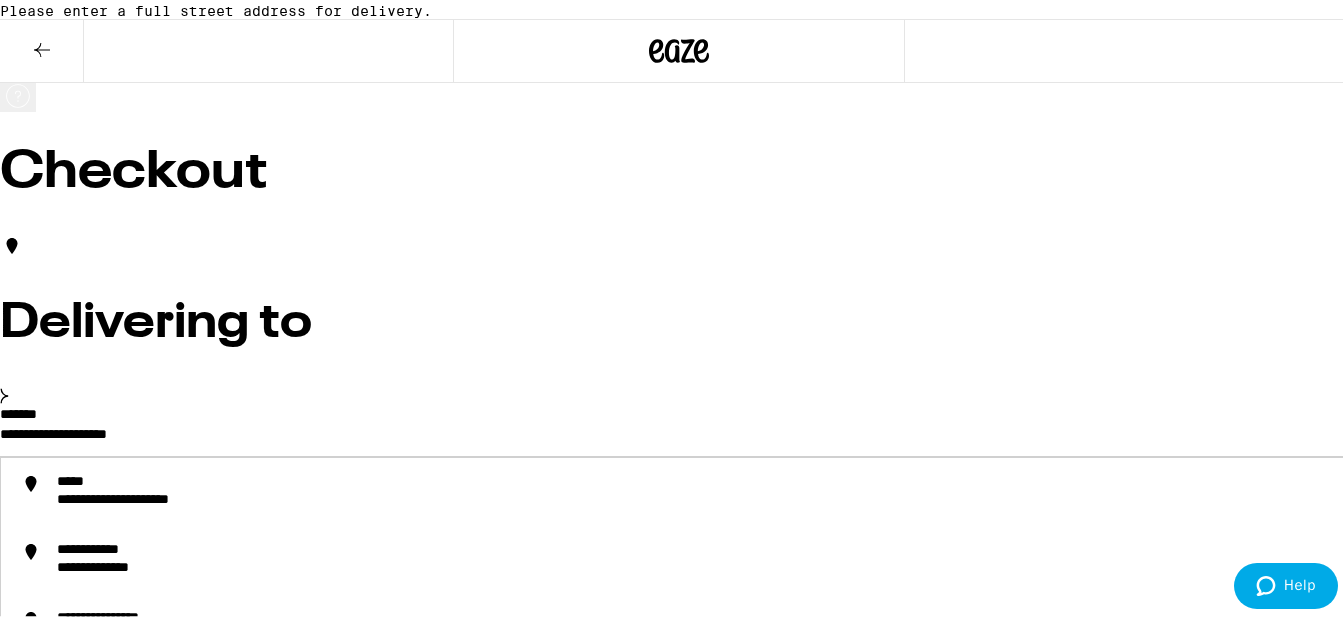 click on "**********" at bounding box center [679, 436] 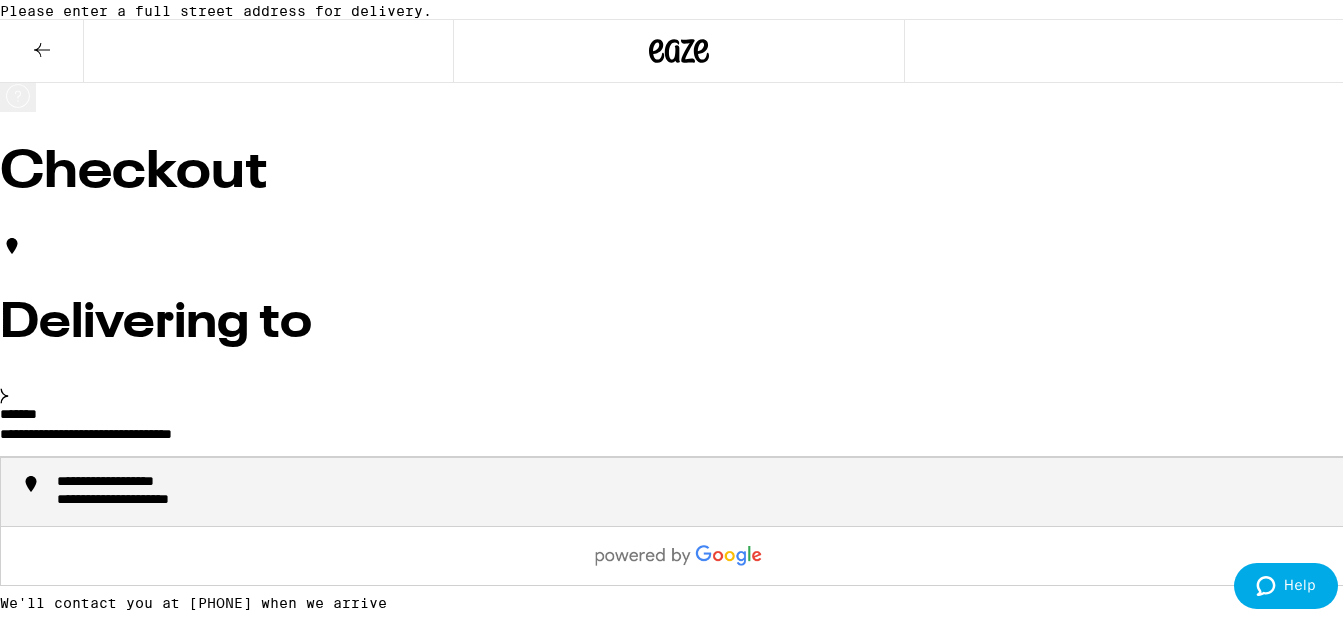 click on "**********" at bounding box center (699, 489) 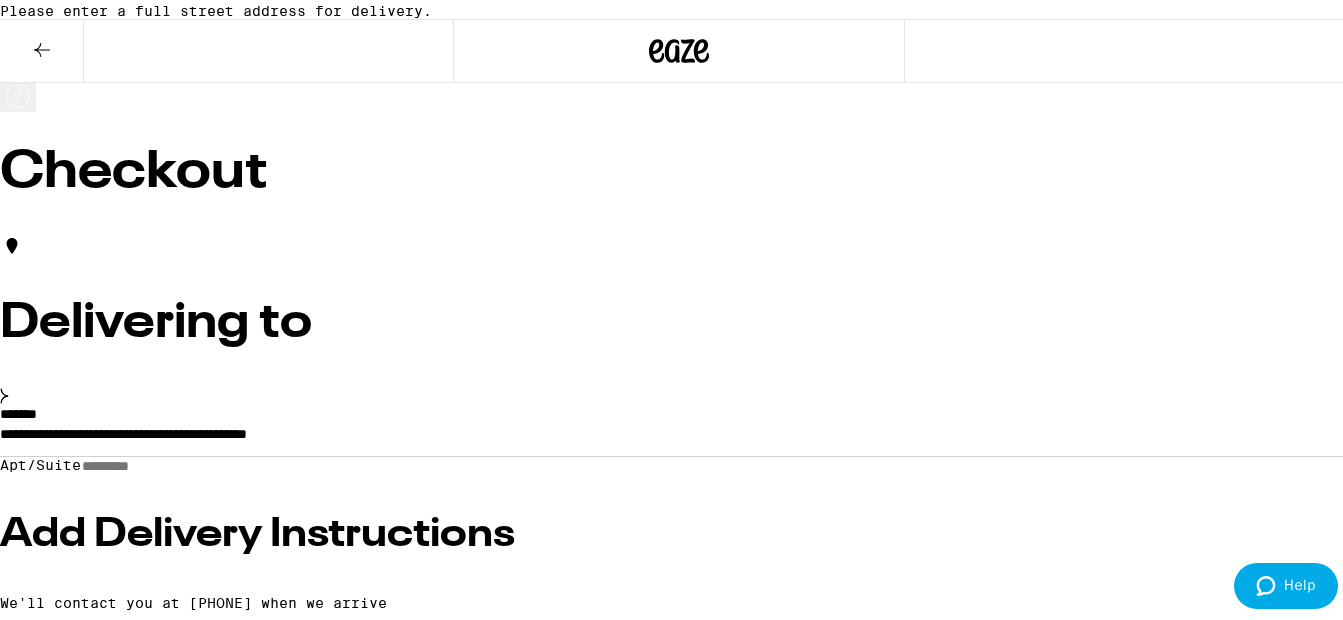 type on "**********" 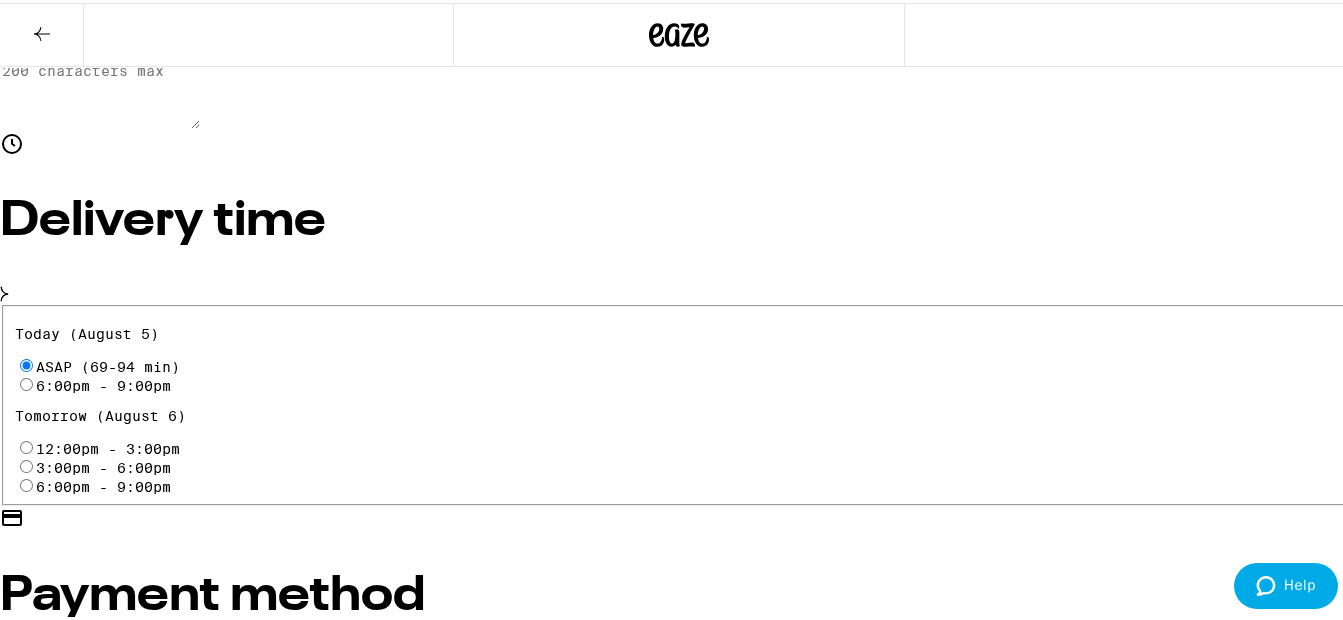 scroll, scrollTop: 600, scrollLeft: 0, axis: vertical 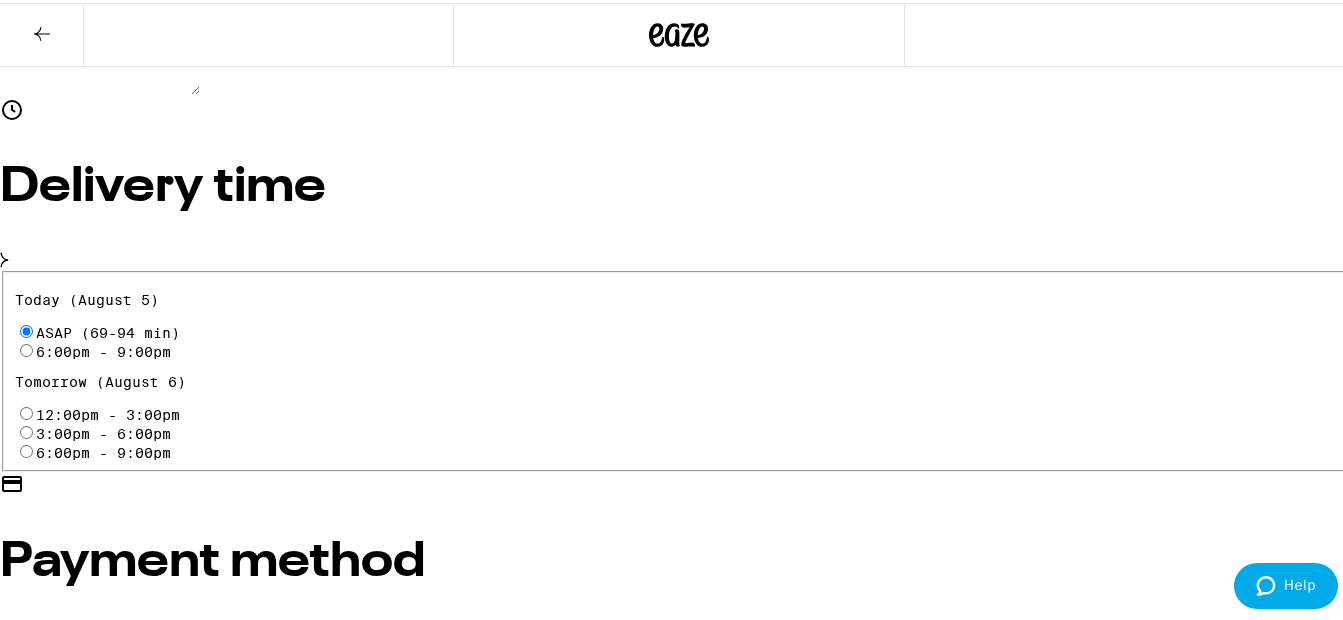 click on "Cash (in person)" at bounding box center [26, 720] 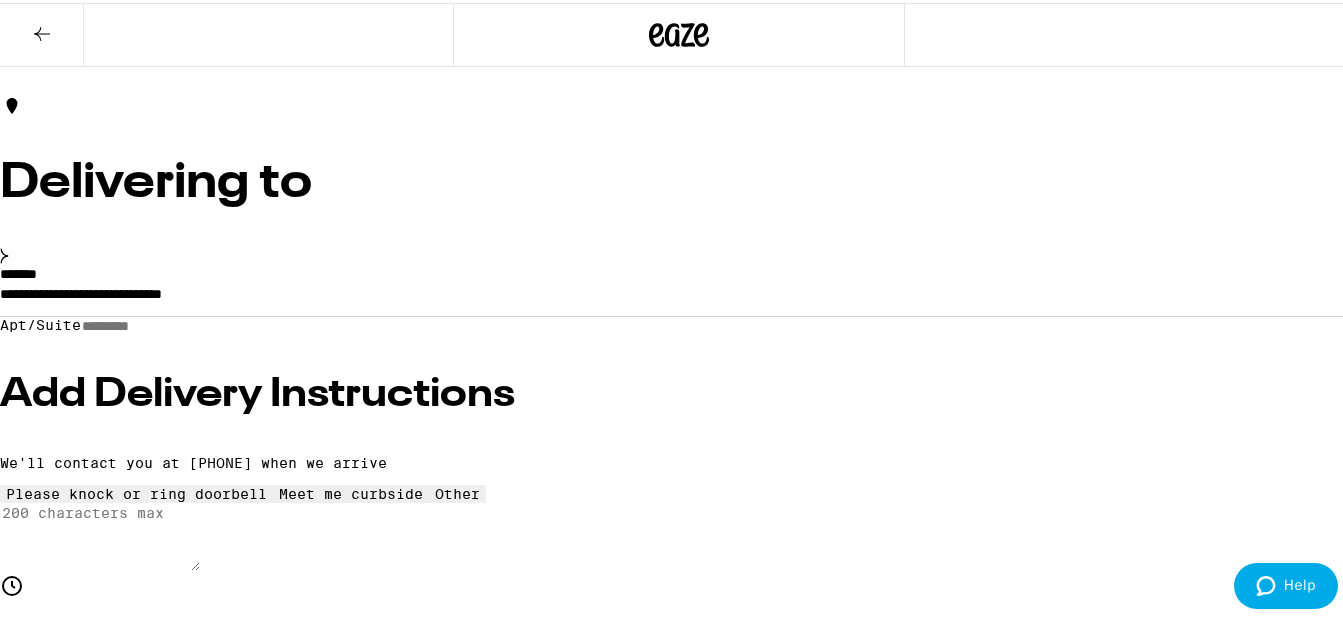 scroll, scrollTop: 0, scrollLeft: 0, axis: both 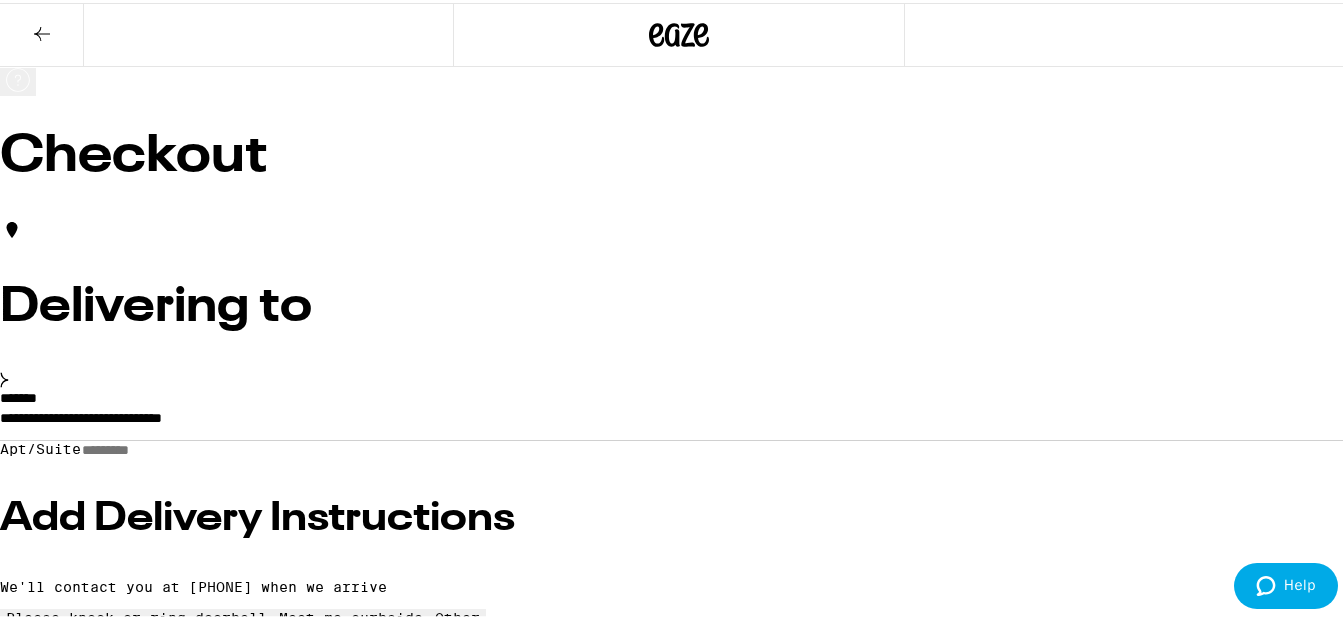 click on "Place Order" at bounding box center (55, 7056) 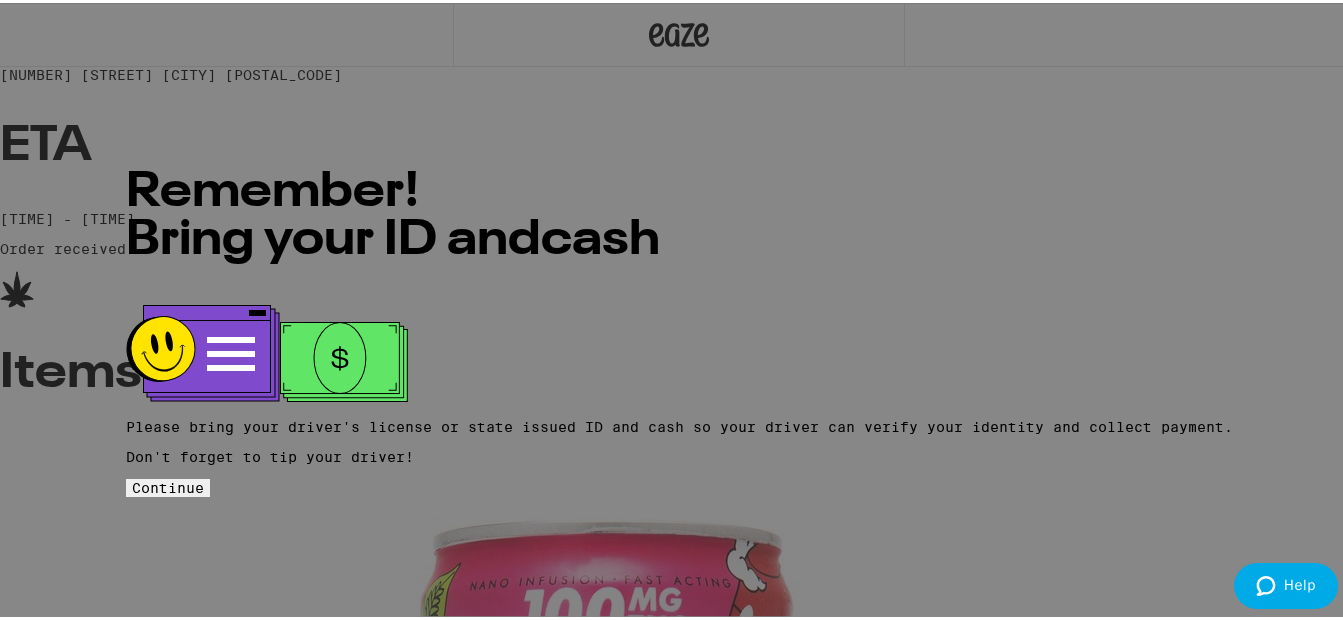 click on "Continue" at bounding box center (168, 485) 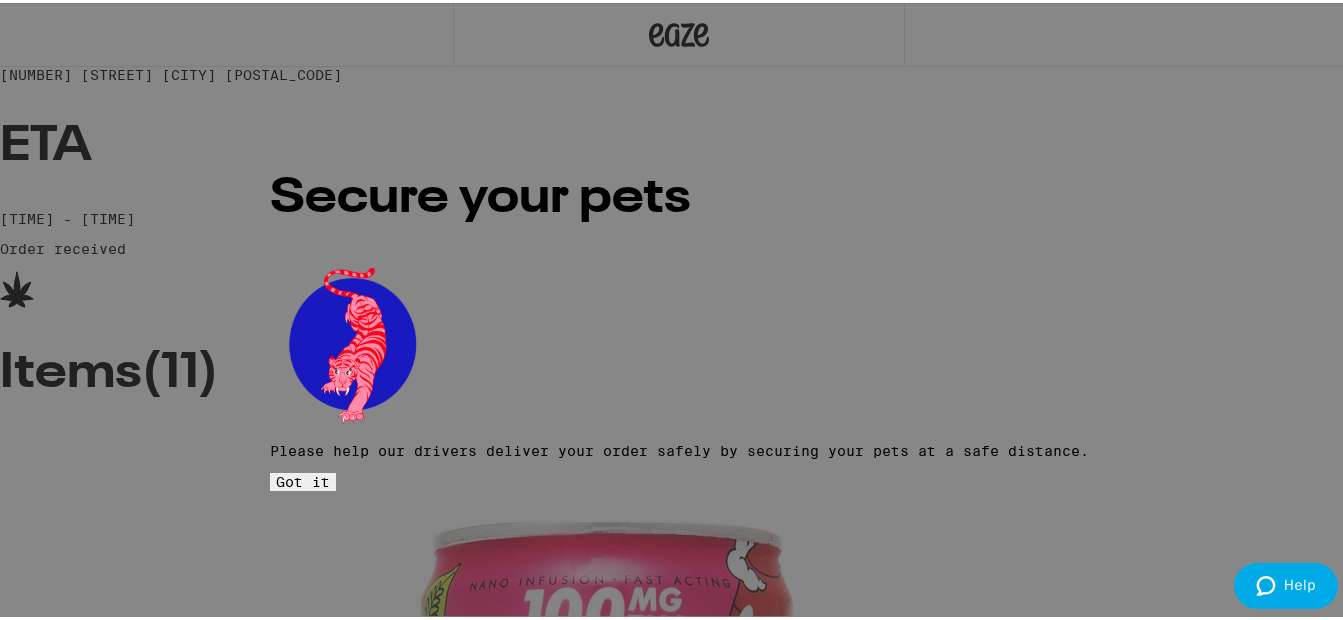 click on "Got it" at bounding box center [303, 479] 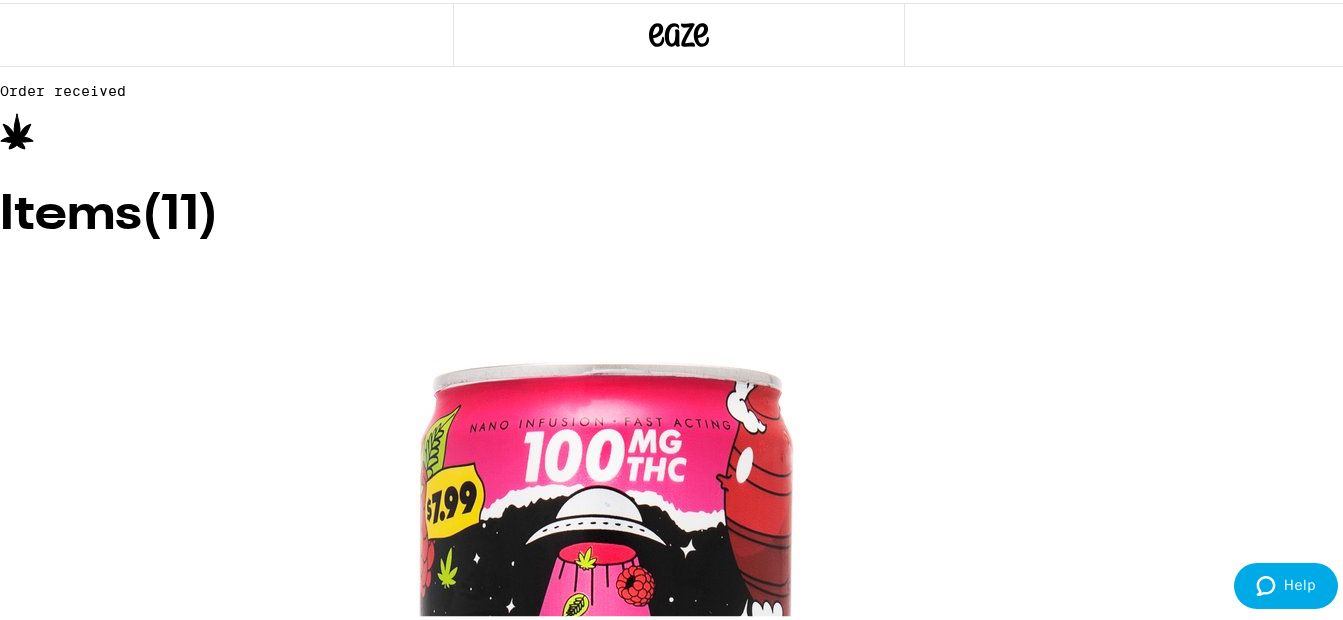 scroll, scrollTop: 0, scrollLeft: 0, axis: both 